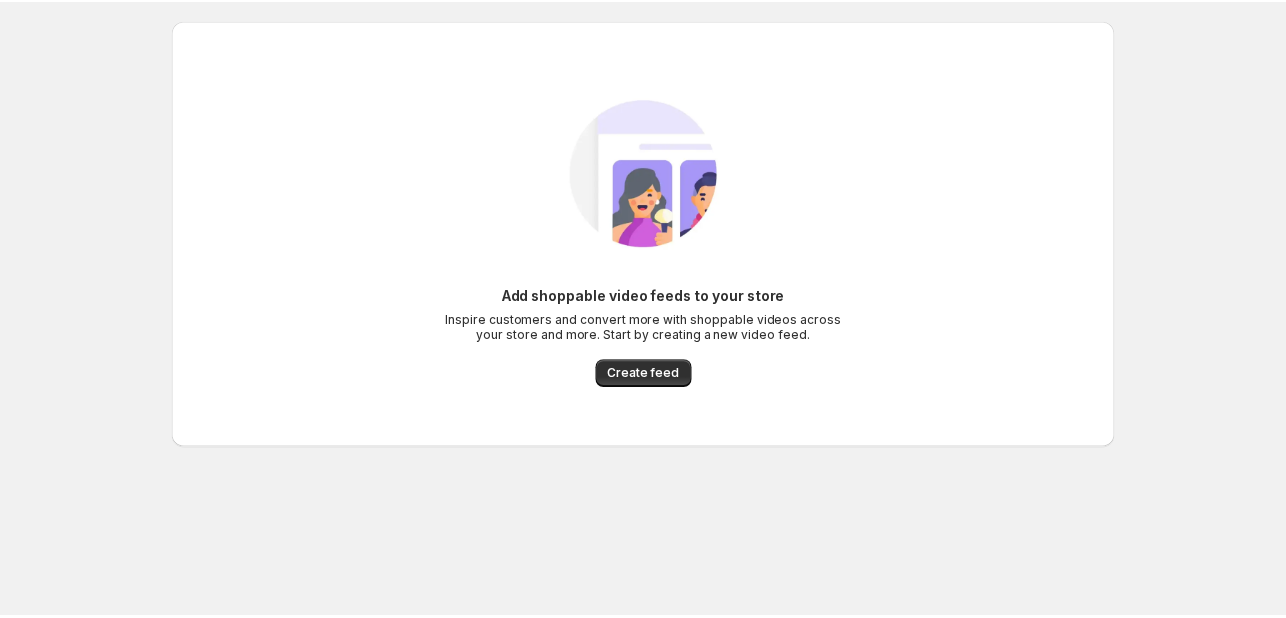 scroll, scrollTop: 0, scrollLeft: 0, axis: both 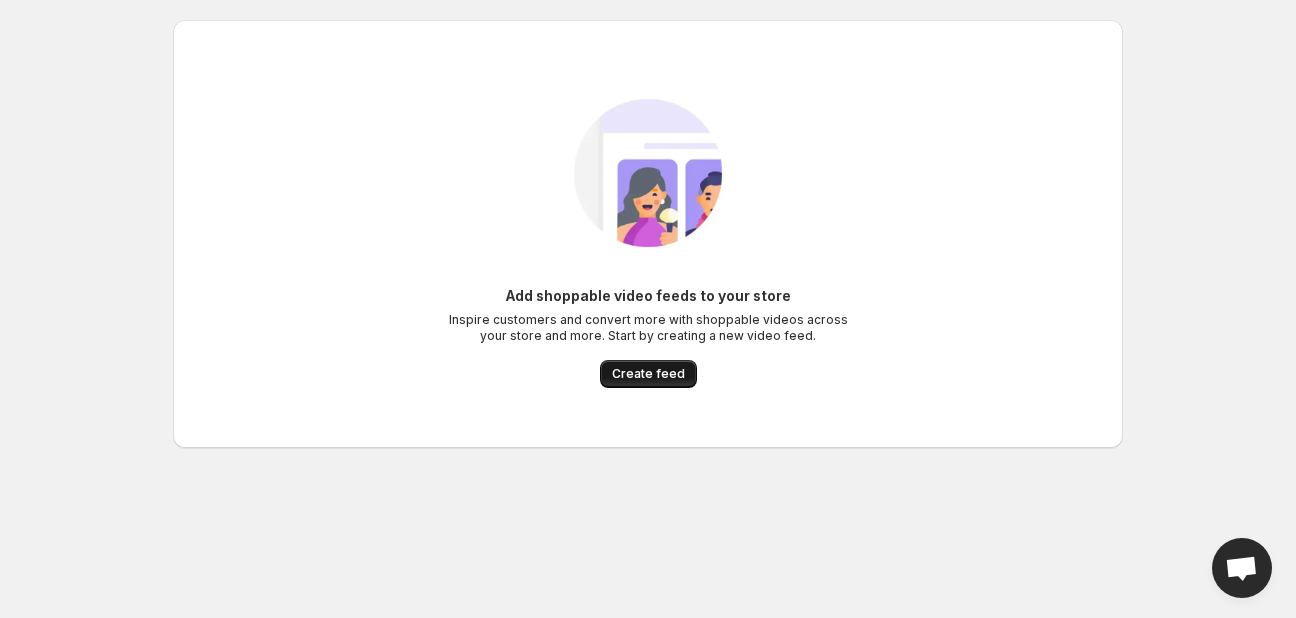 click on "Create feed" at bounding box center (648, 374) 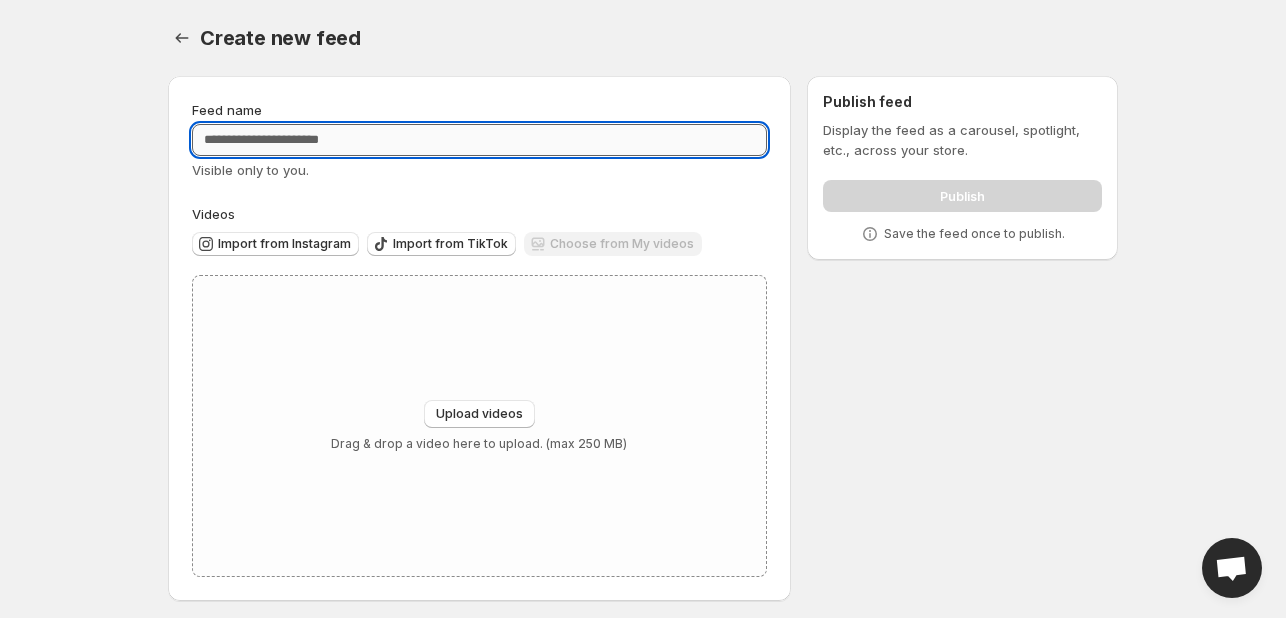 click on "Feed name" at bounding box center (479, 140) 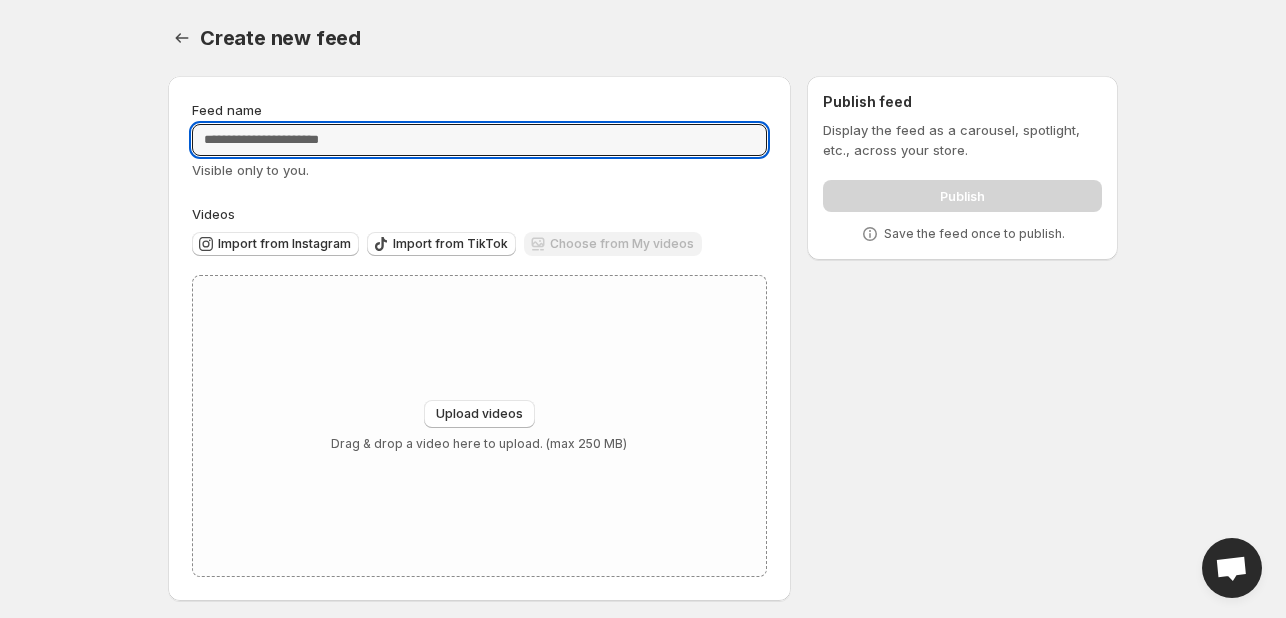 scroll, scrollTop: 8, scrollLeft: 0, axis: vertical 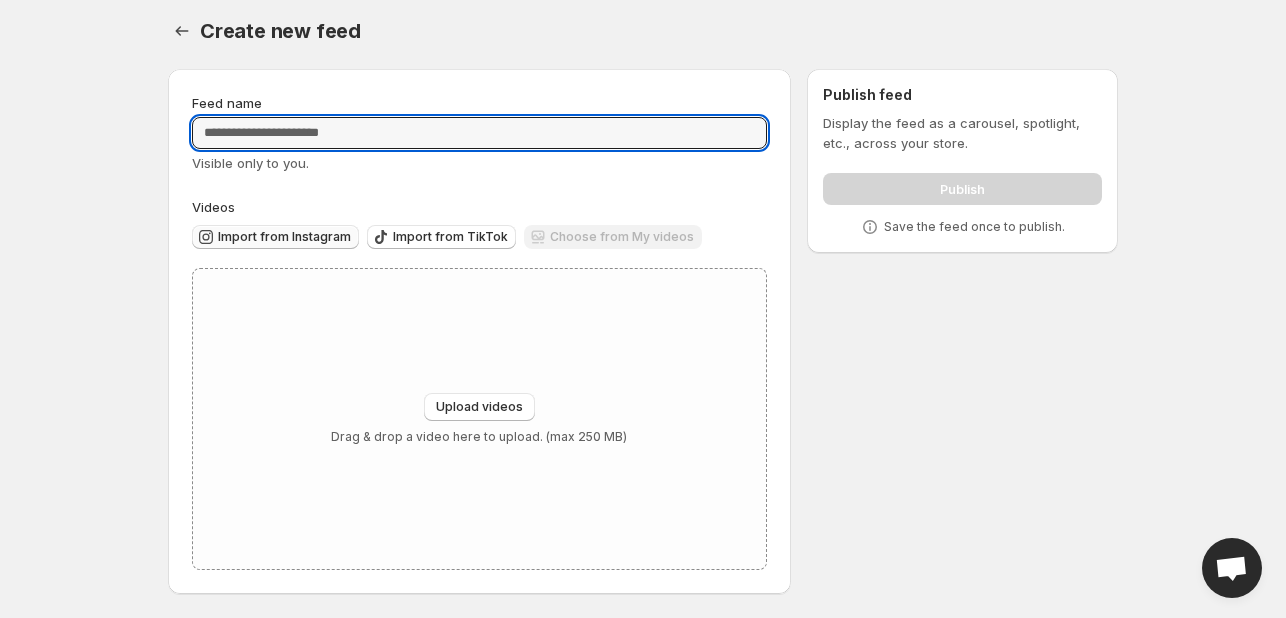 click on "Import from Instagram" at bounding box center (284, 237) 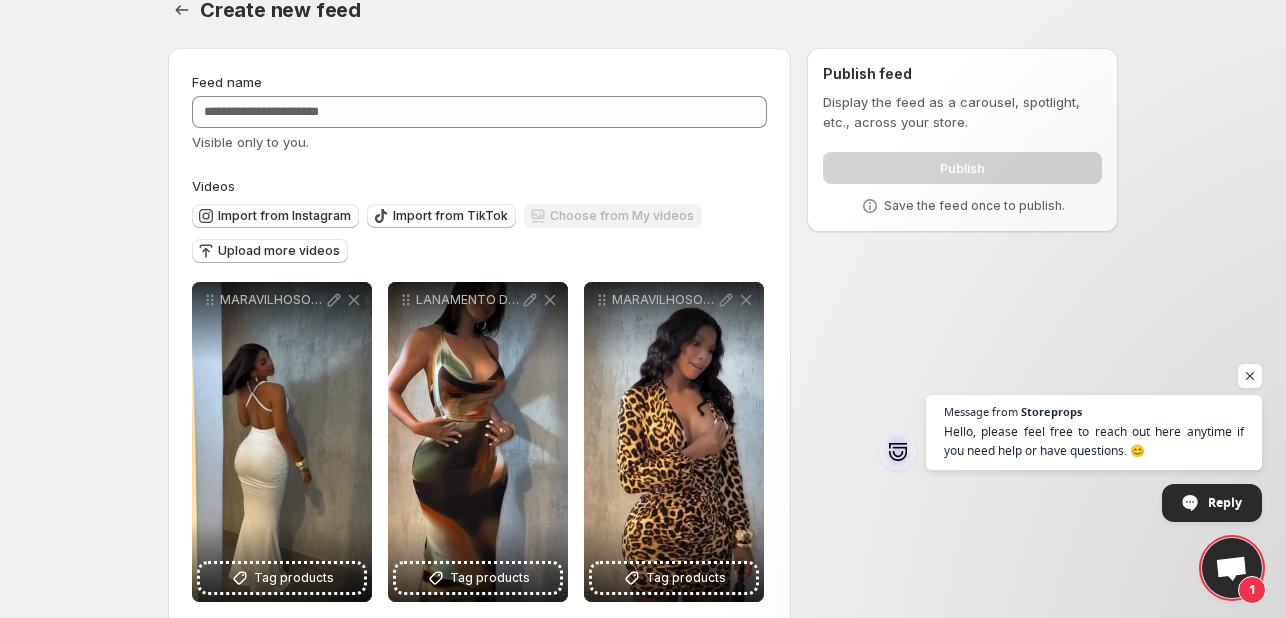 scroll, scrollTop: 0, scrollLeft: 0, axis: both 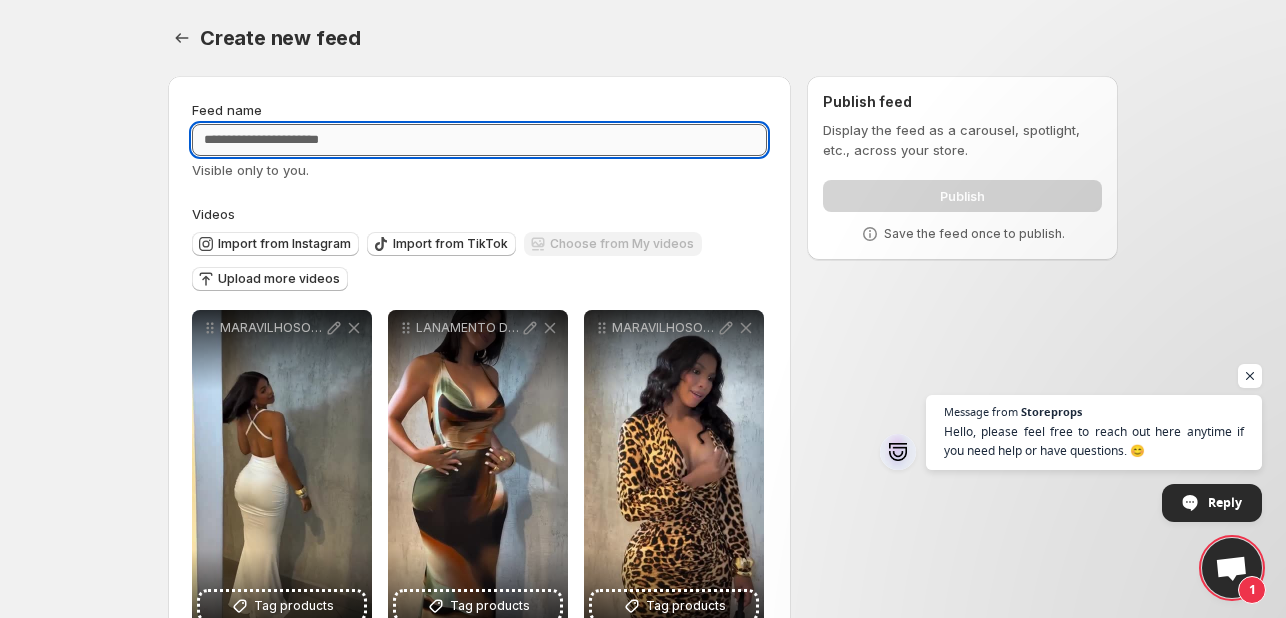 click on "Feed name" at bounding box center (479, 140) 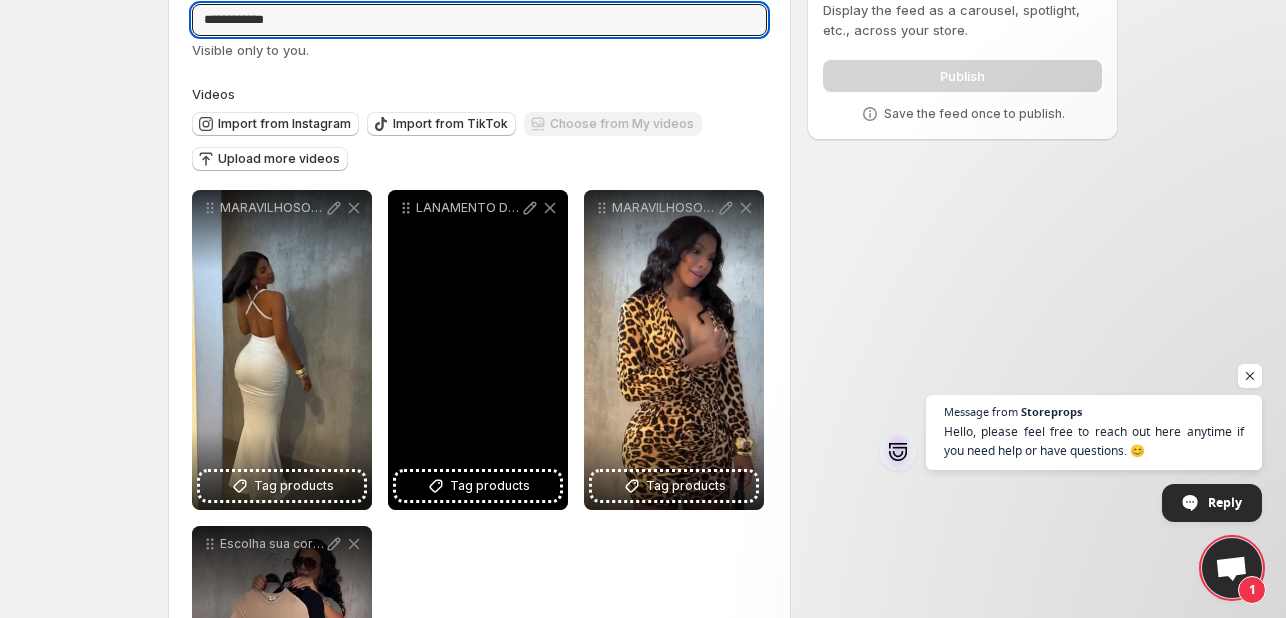 scroll, scrollTop: 200, scrollLeft: 0, axis: vertical 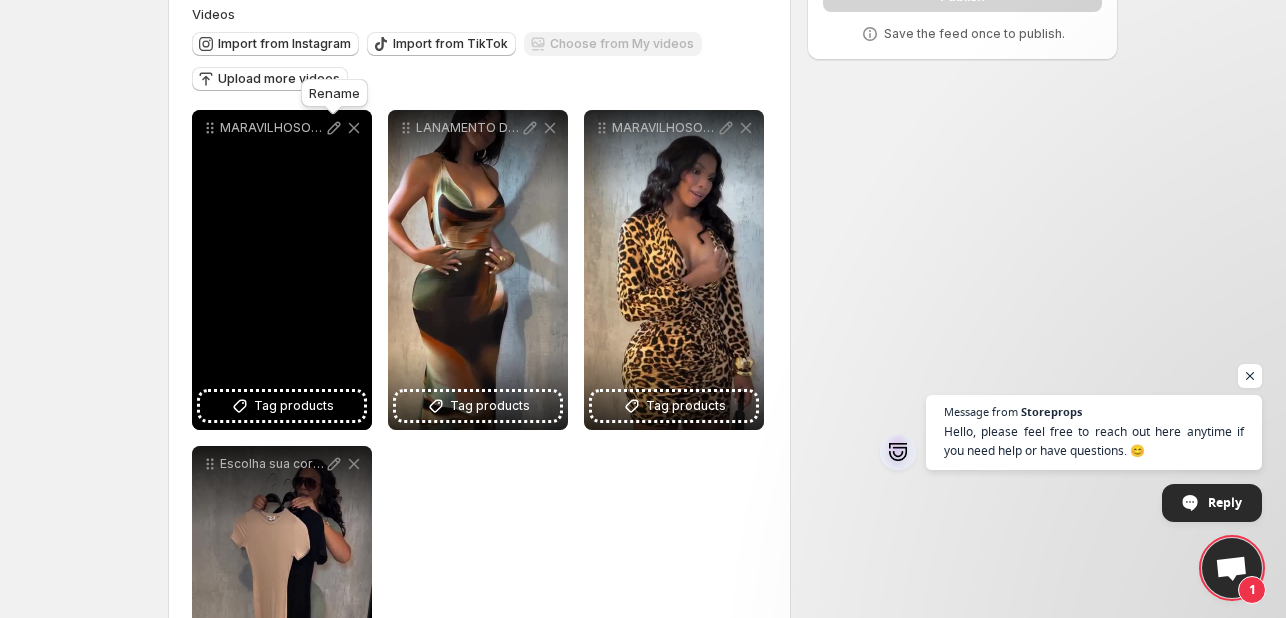 type on "**********" 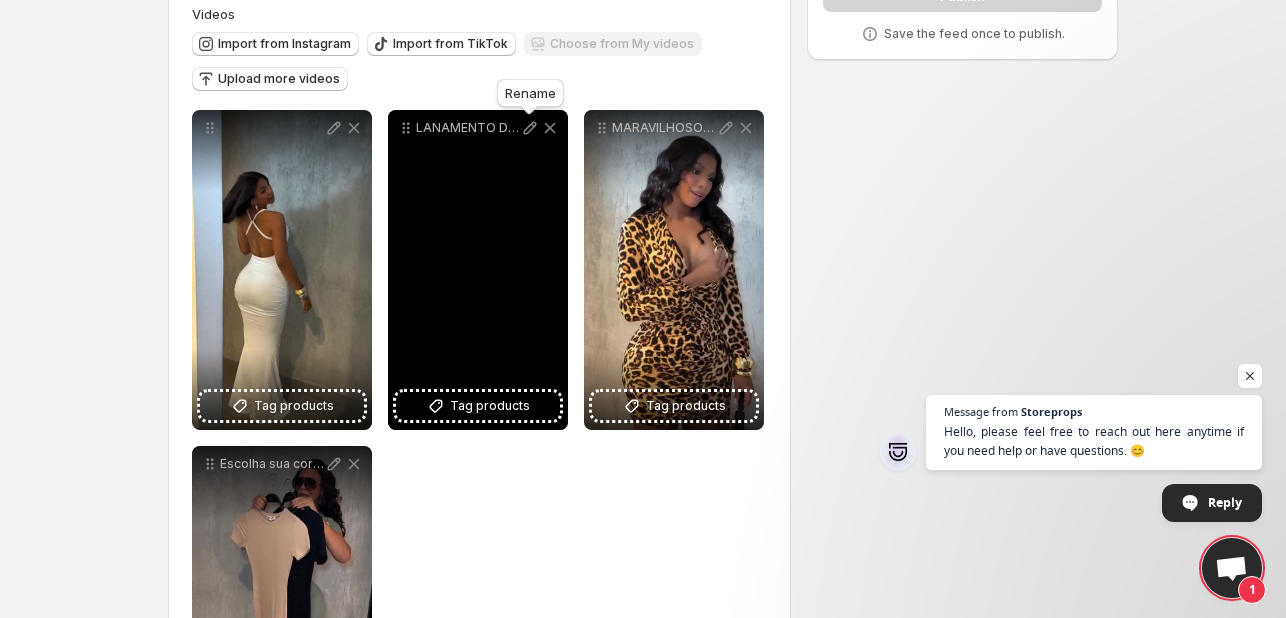 click 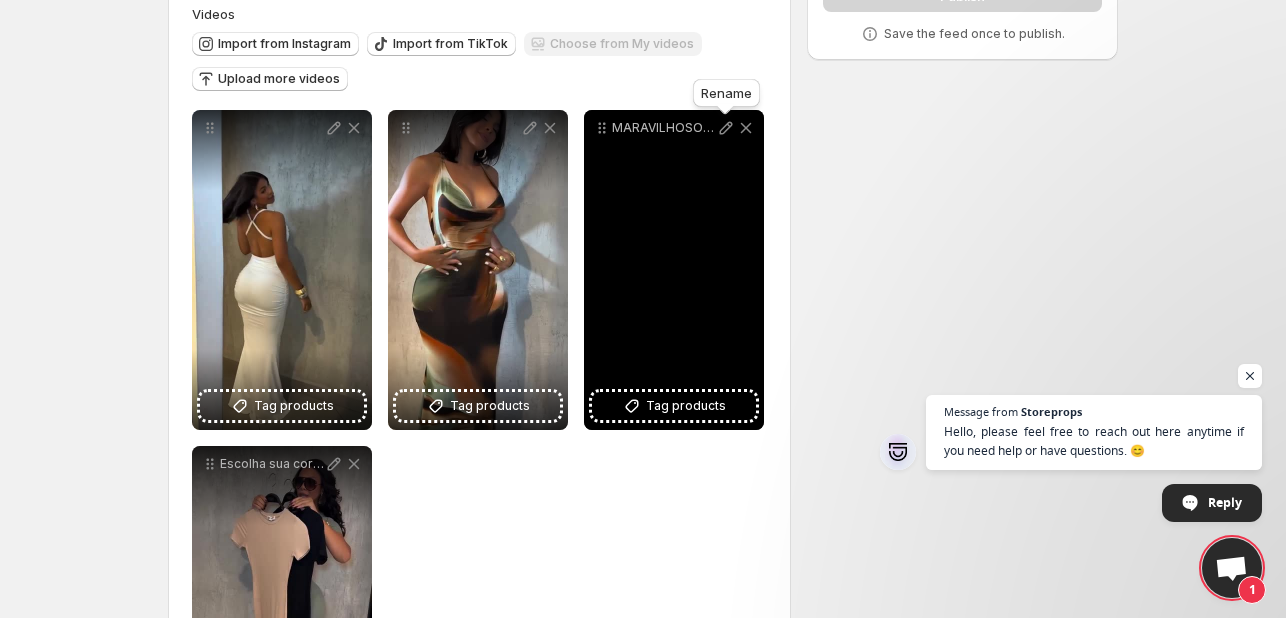 click 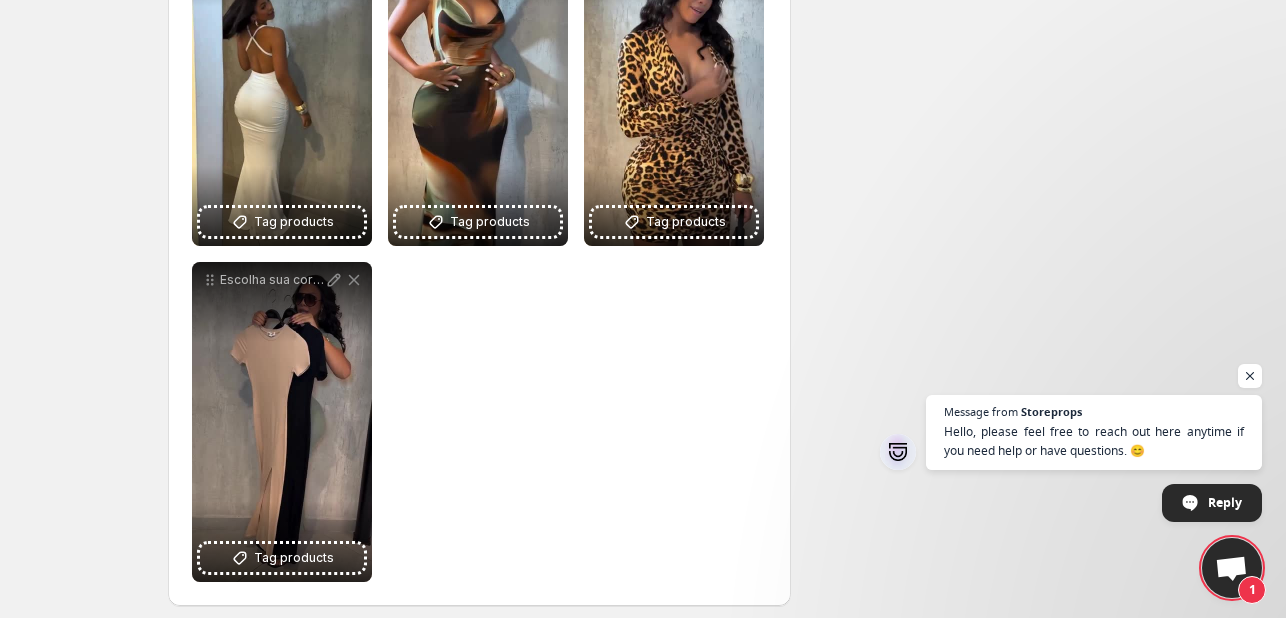scroll, scrollTop: 397, scrollLeft: 0, axis: vertical 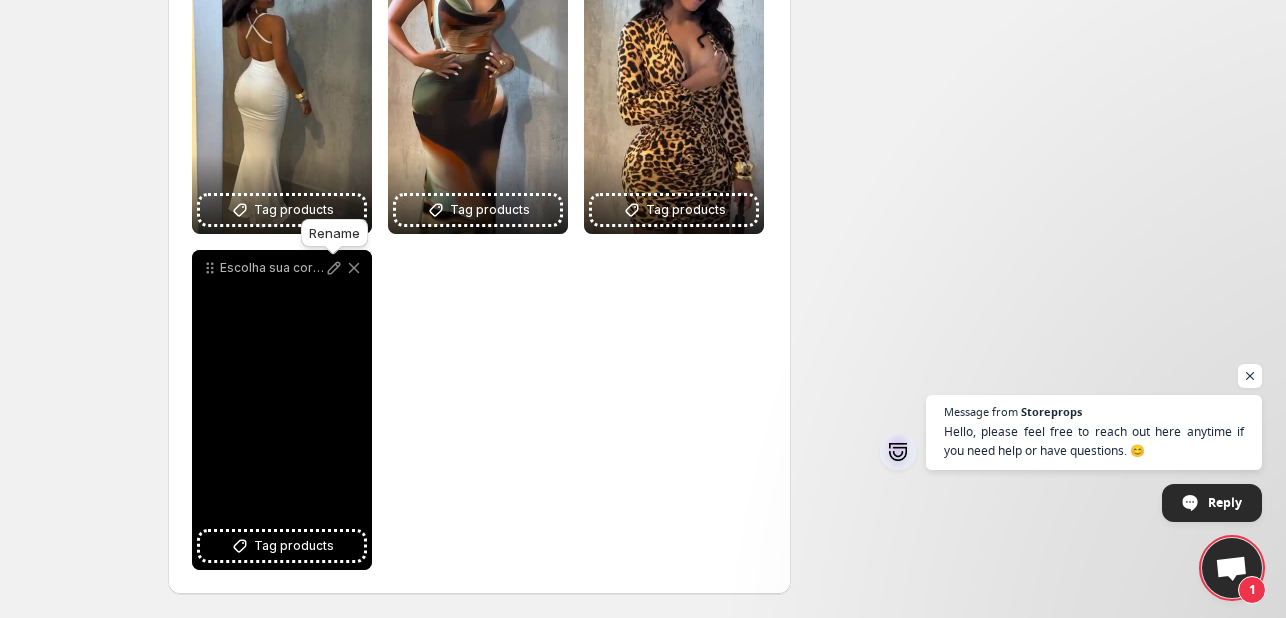 click 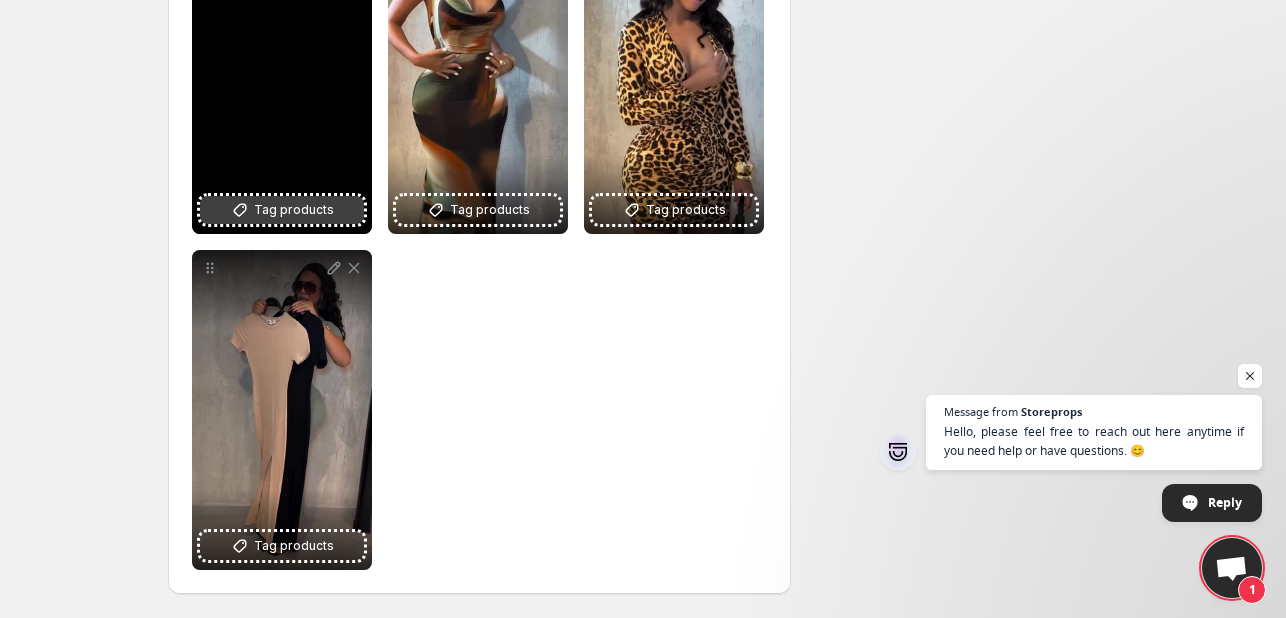 click on "Tag products" at bounding box center (294, 210) 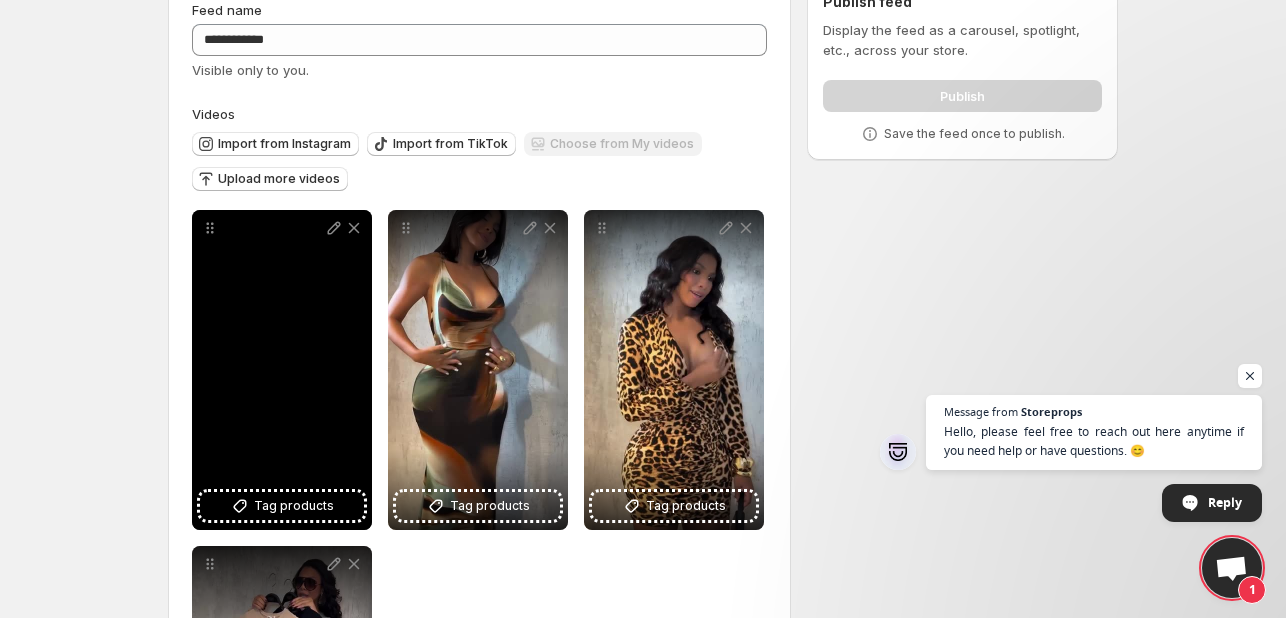 scroll, scrollTop: 97, scrollLeft: 0, axis: vertical 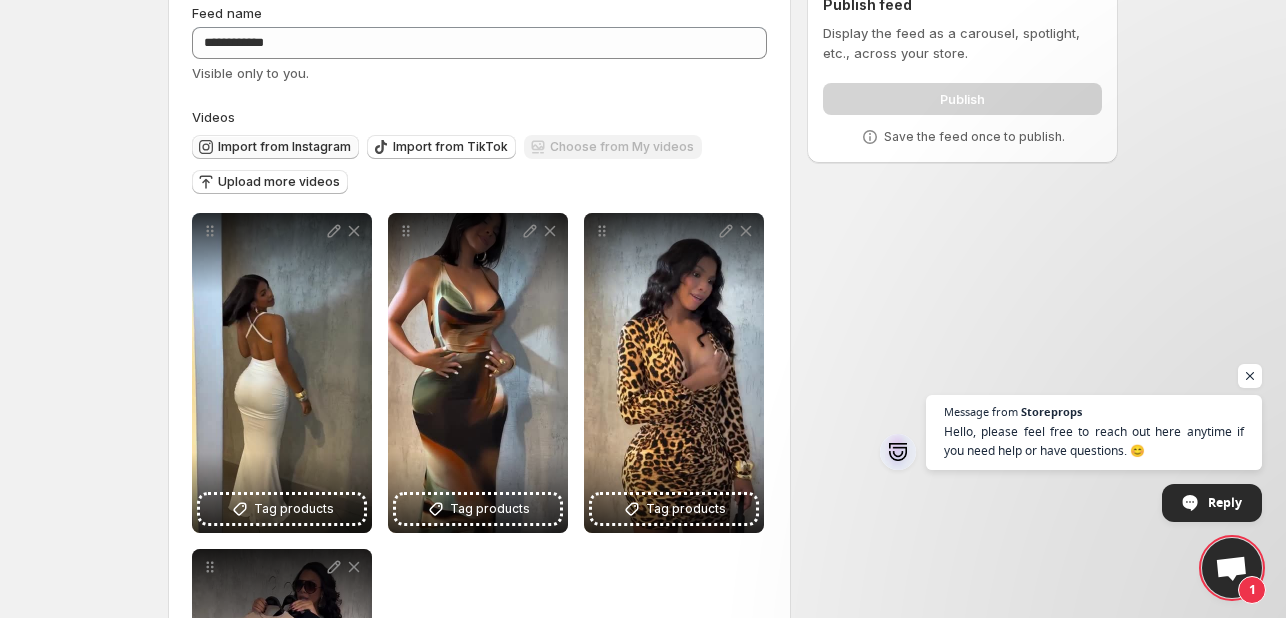 click on "Import from Instagram" at bounding box center [284, 147] 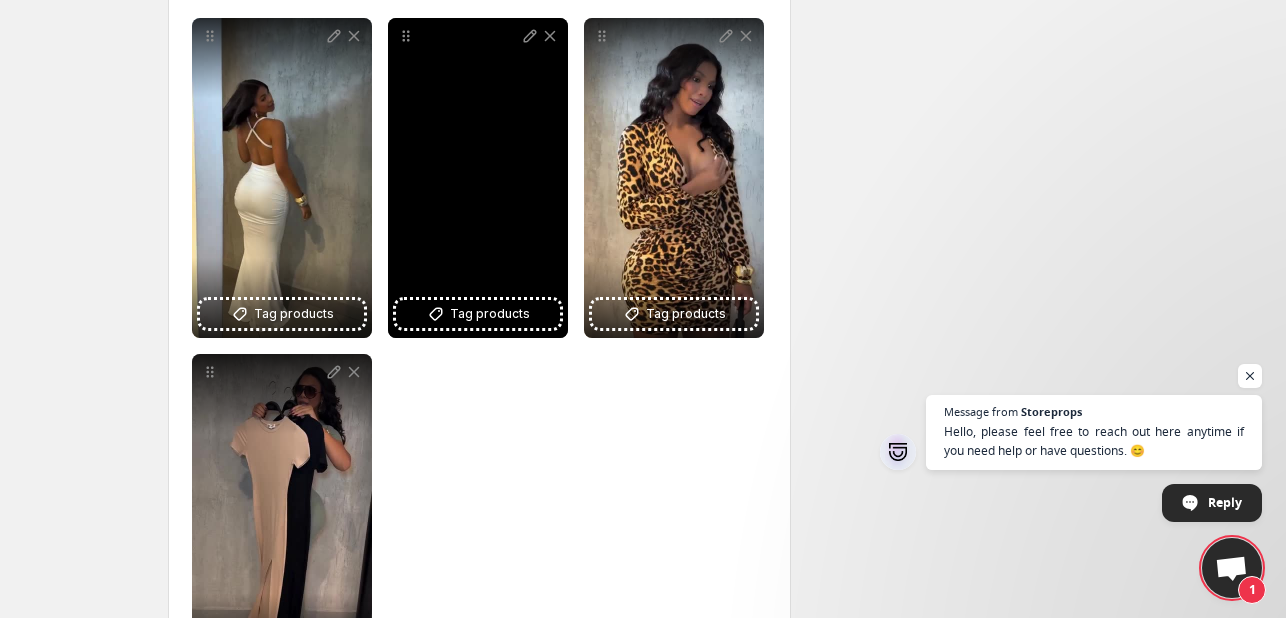 scroll, scrollTop: 297, scrollLeft: 0, axis: vertical 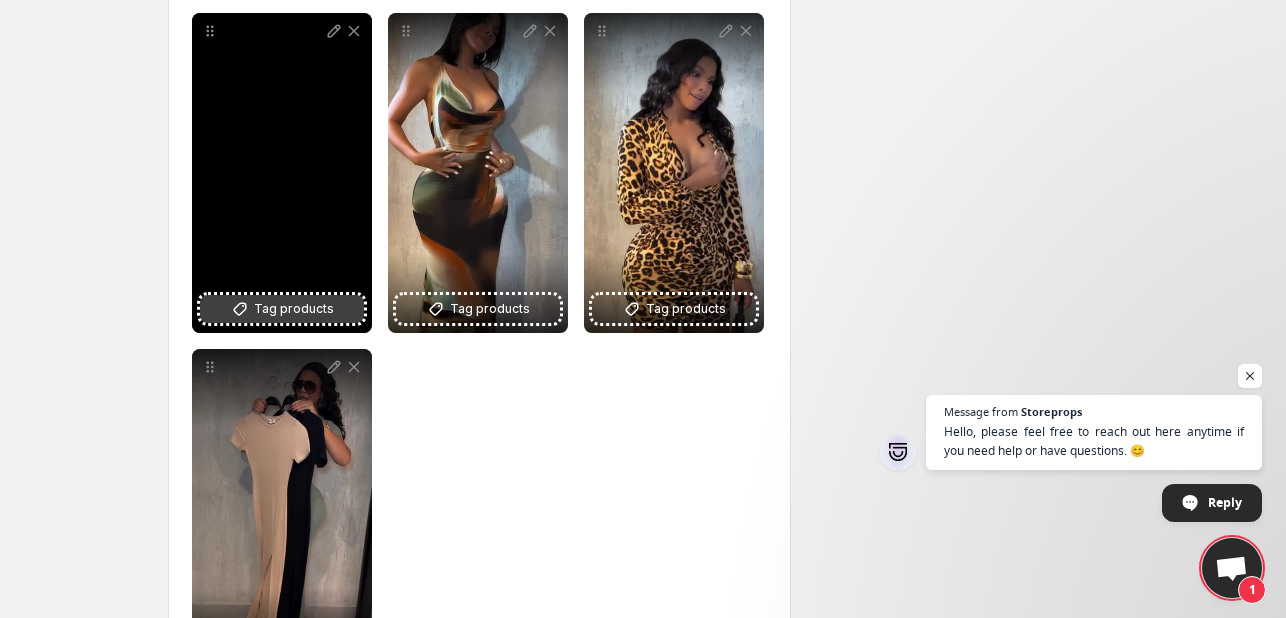 click on "Tag products" at bounding box center [294, 309] 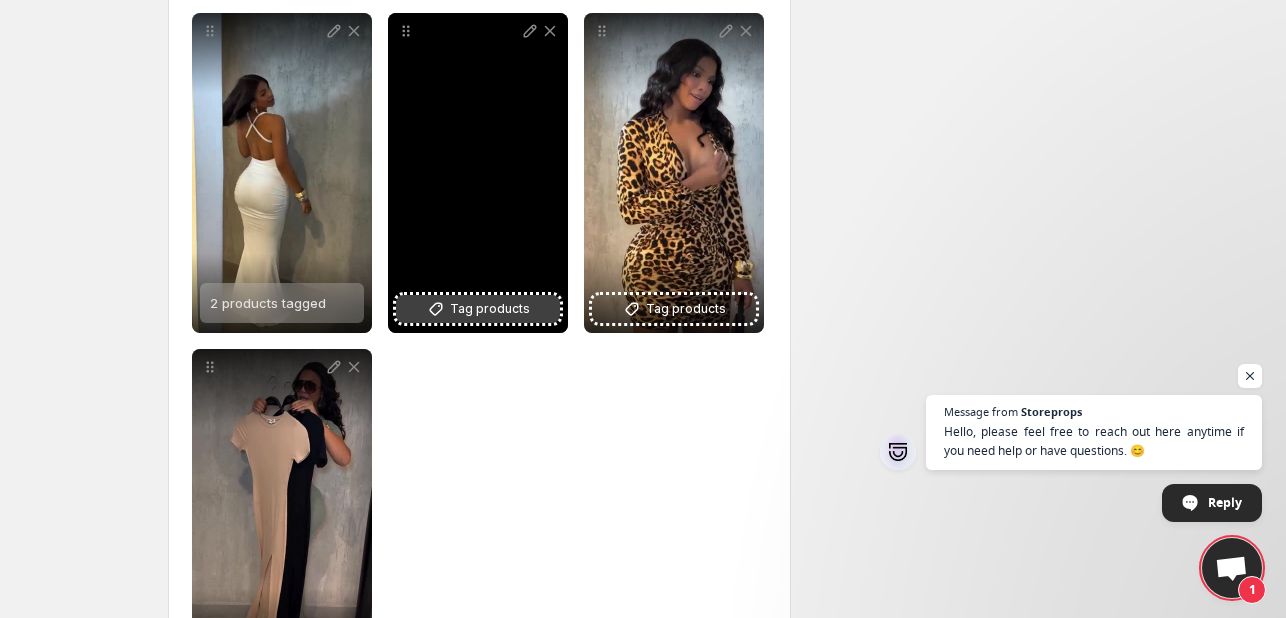click on "Tag products" at bounding box center (478, 309) 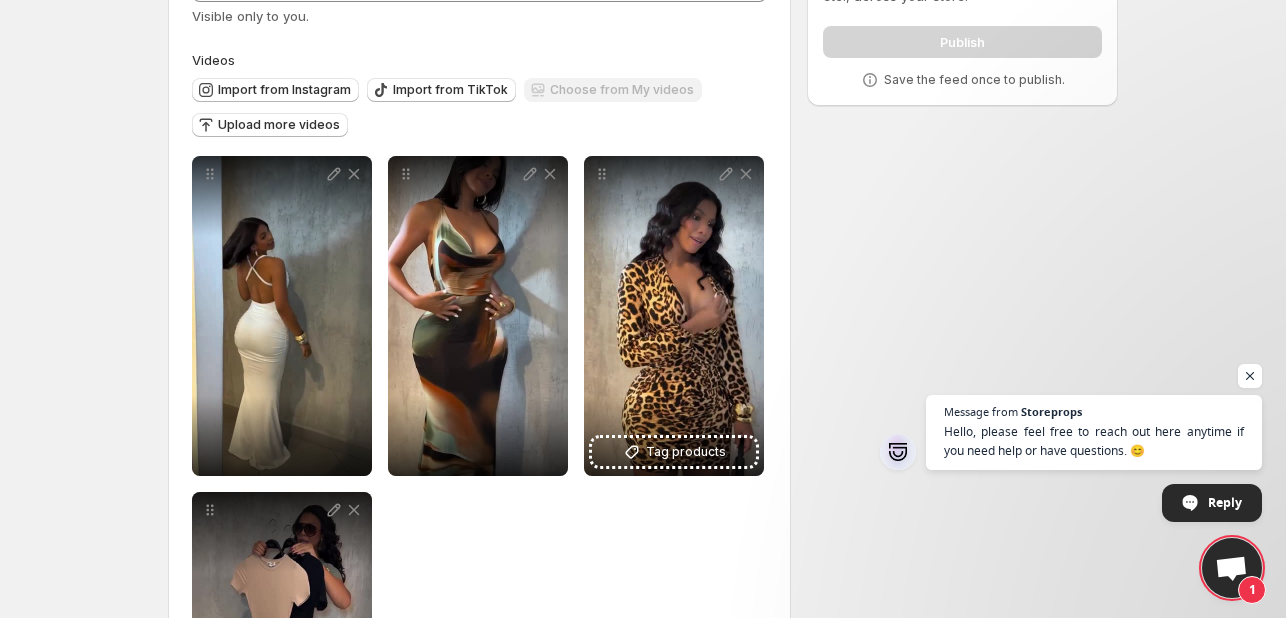 scroll, scrollTop: 0, scrollLeft: 0, axis: both 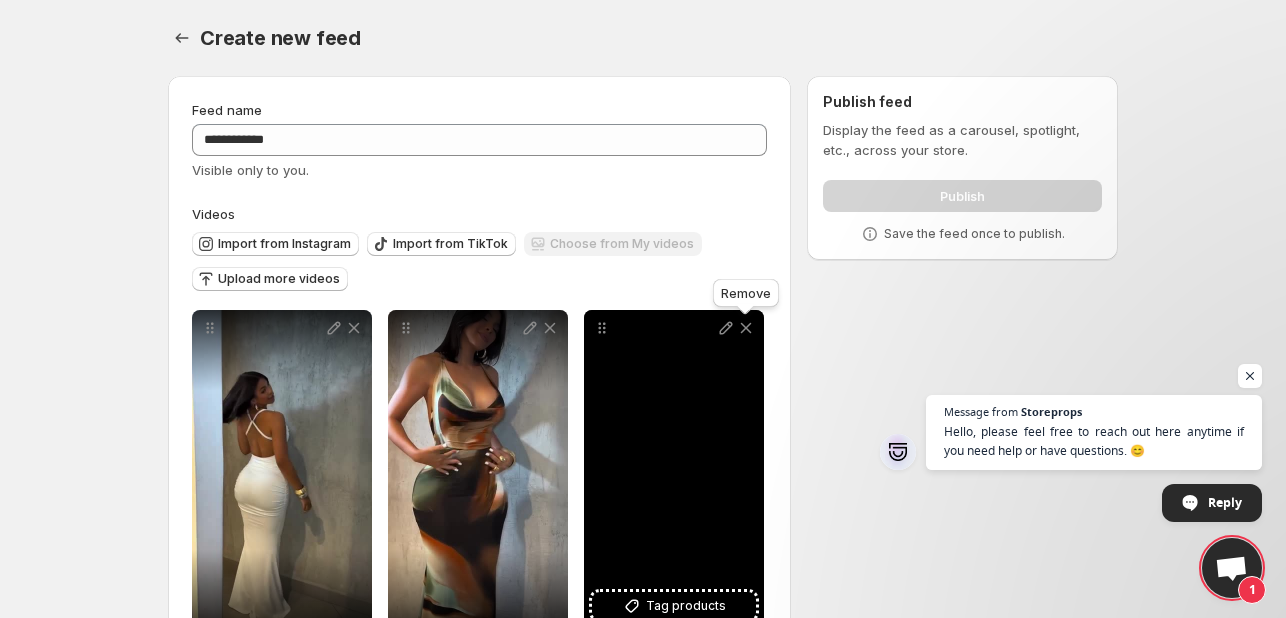 click 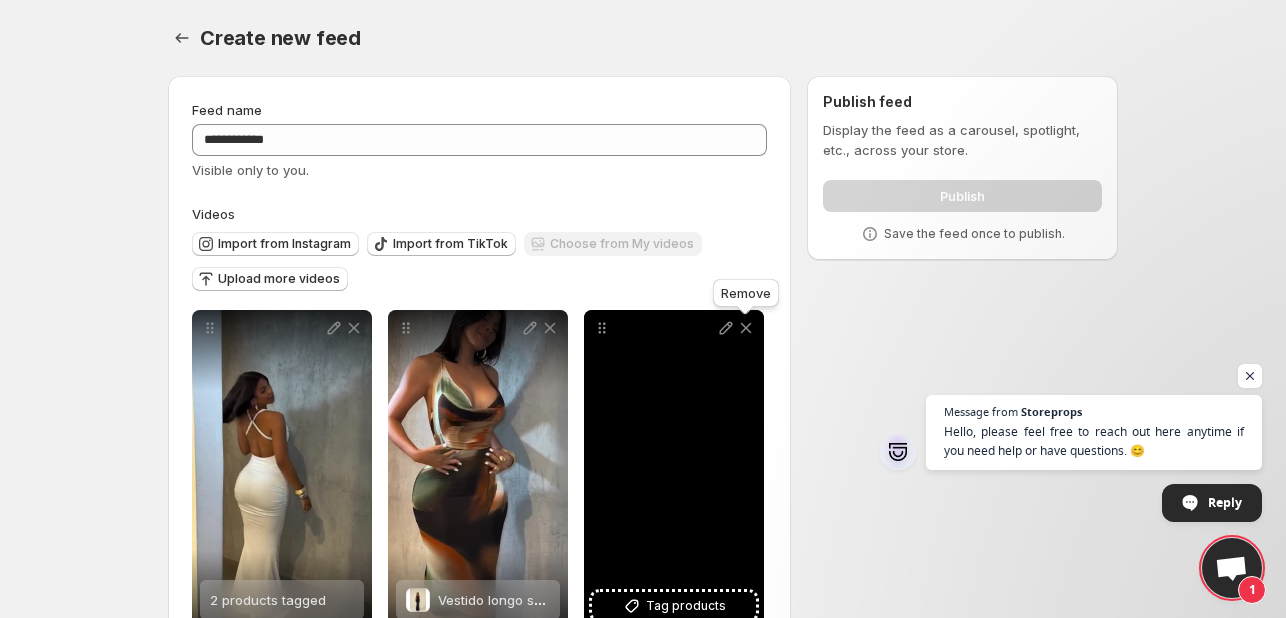 click 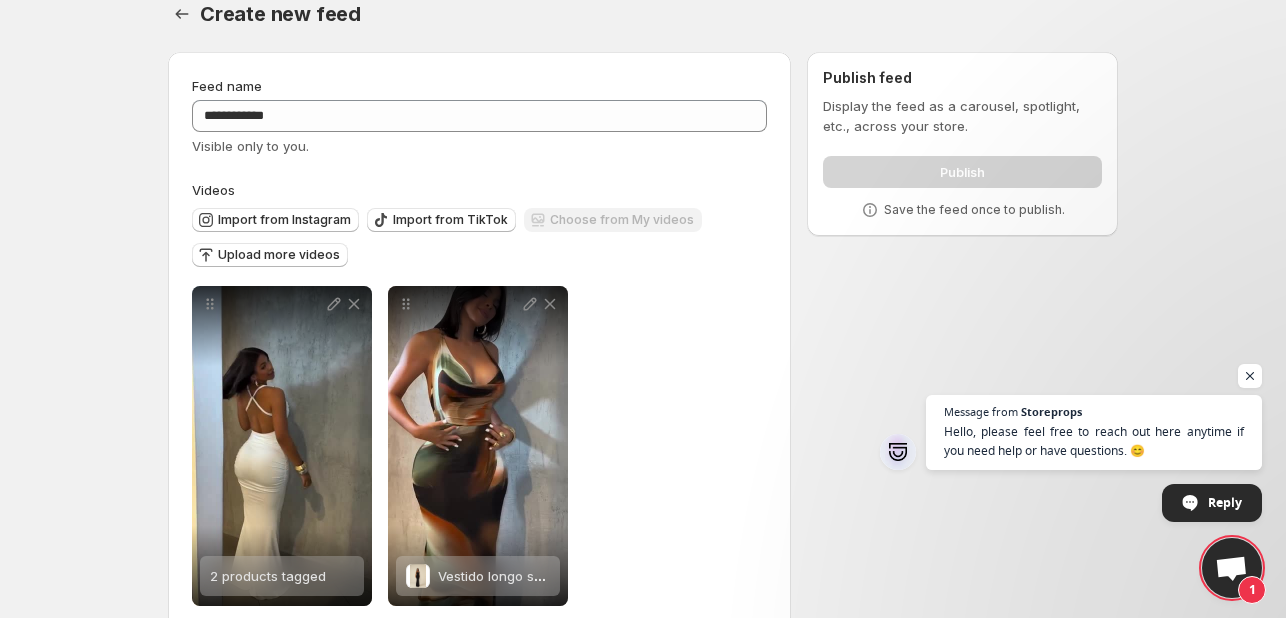 scroll, scrollTop: 61, scrollLeft: 0, axis: vertical 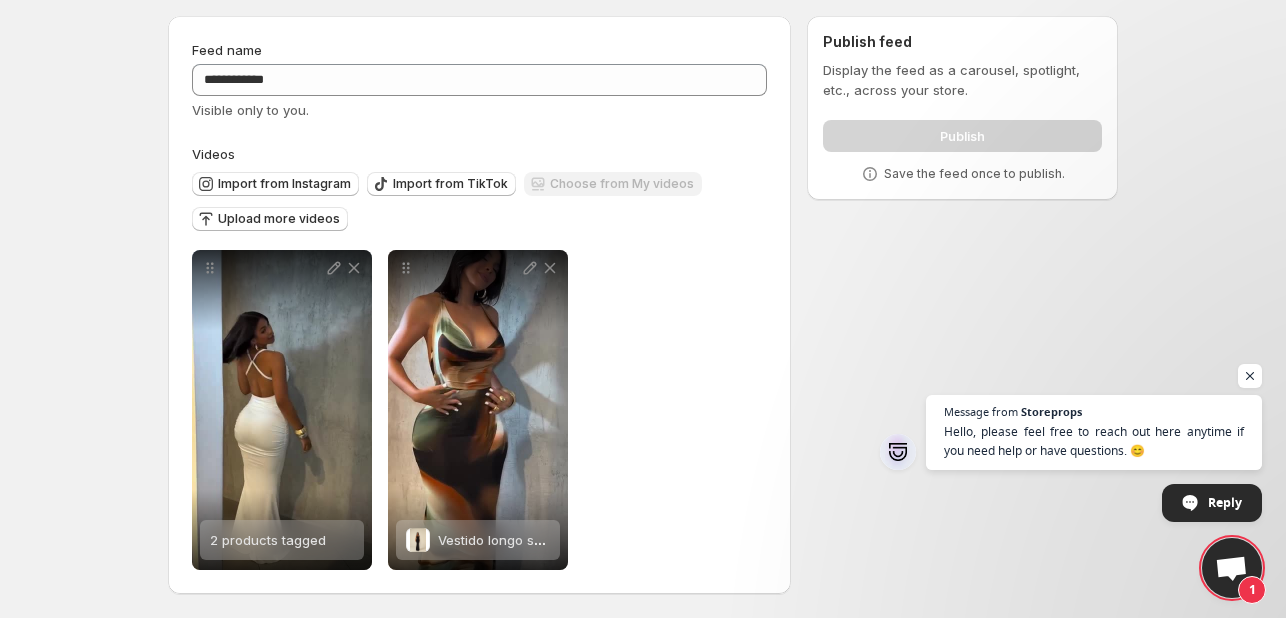 click on "Publish" at bounding box center [962, 132] 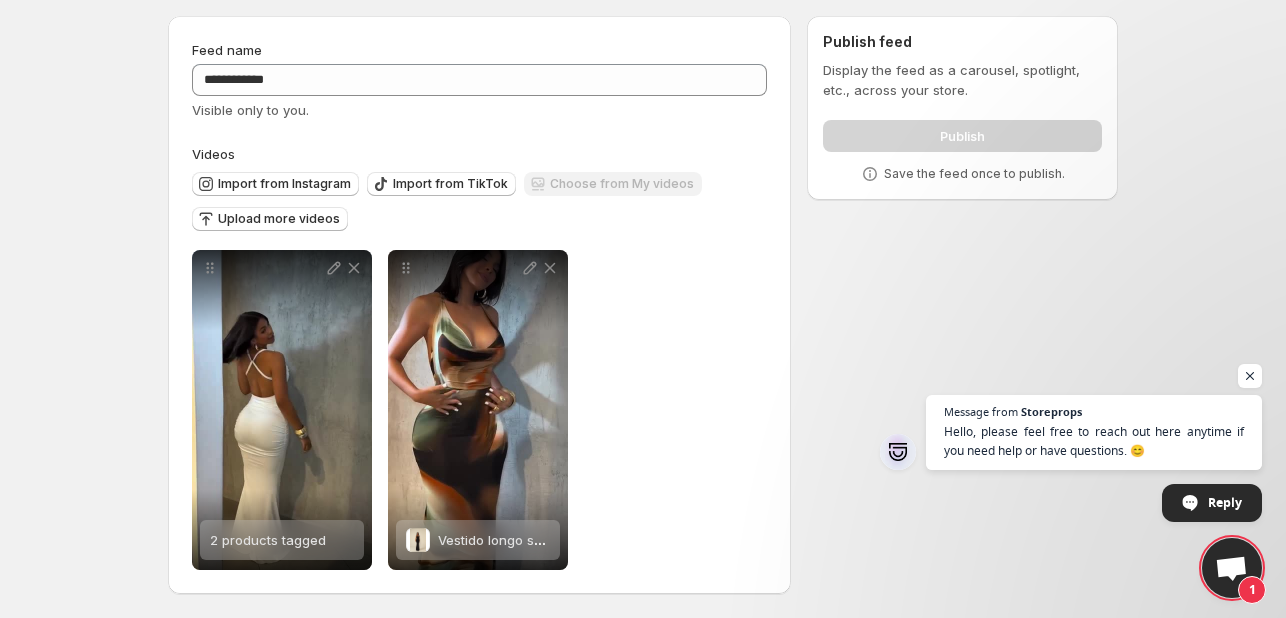 click on "Save the feed once to publish." at bounding box center (974, 174) 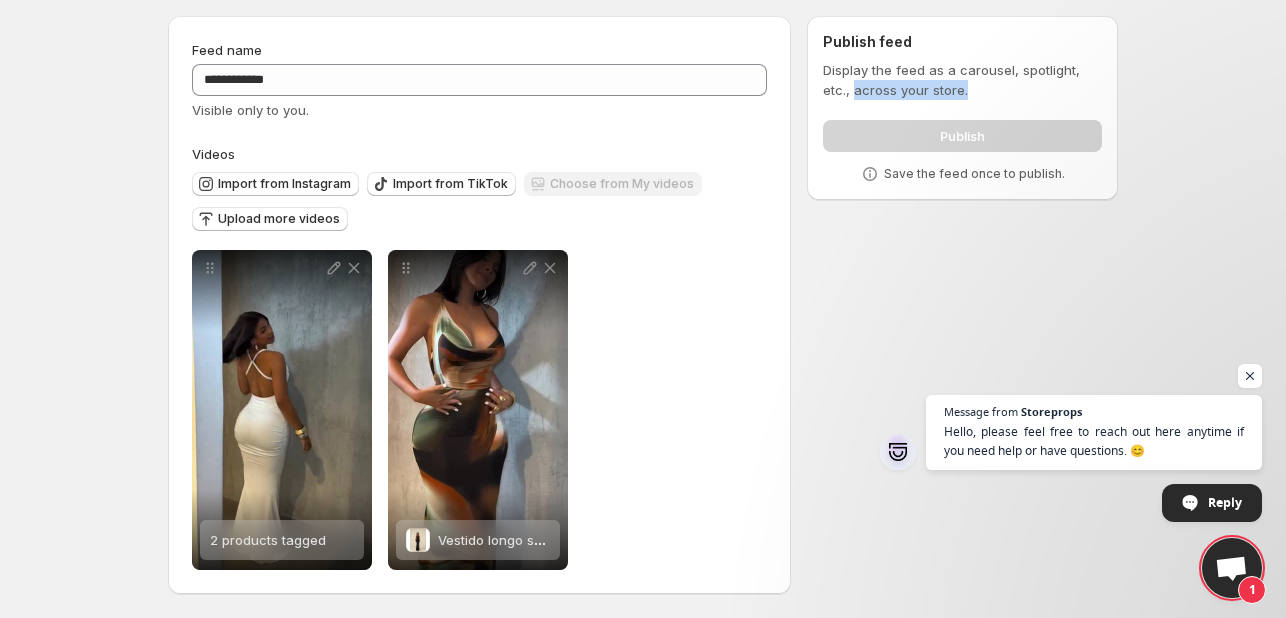 drag, startPoint x: 978, startPoint y: 96, endPoint x: 852, endPoint y: 89, distance: 126.1943 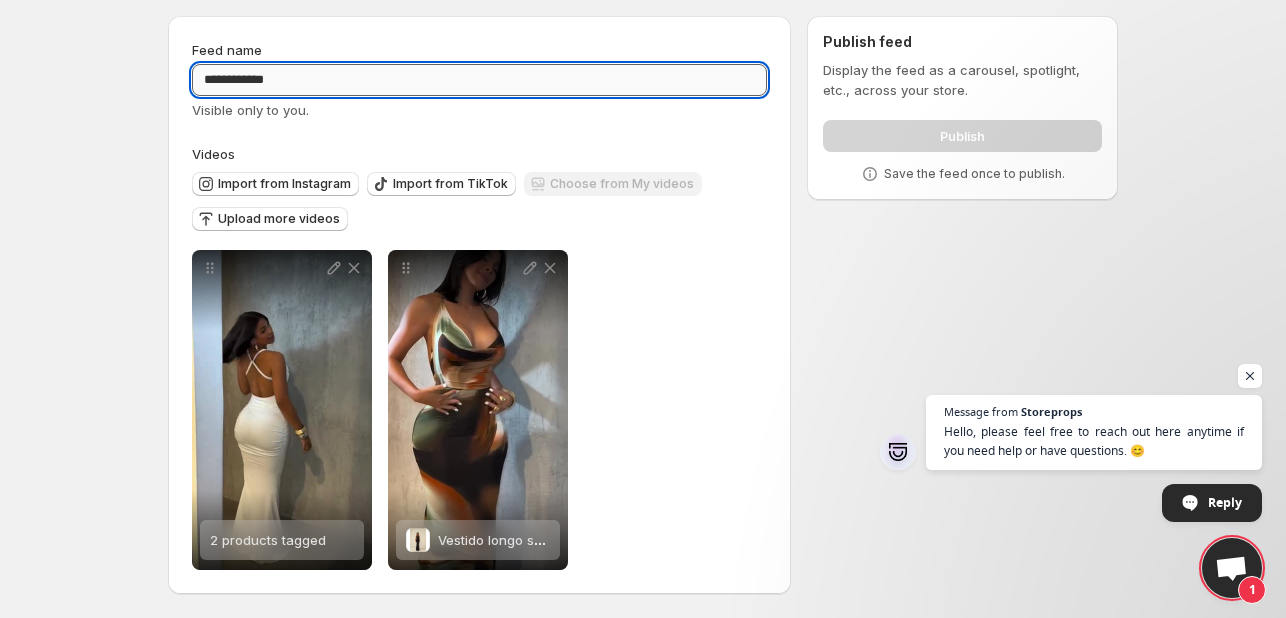click on "**********" at bounding box center (479, 80) 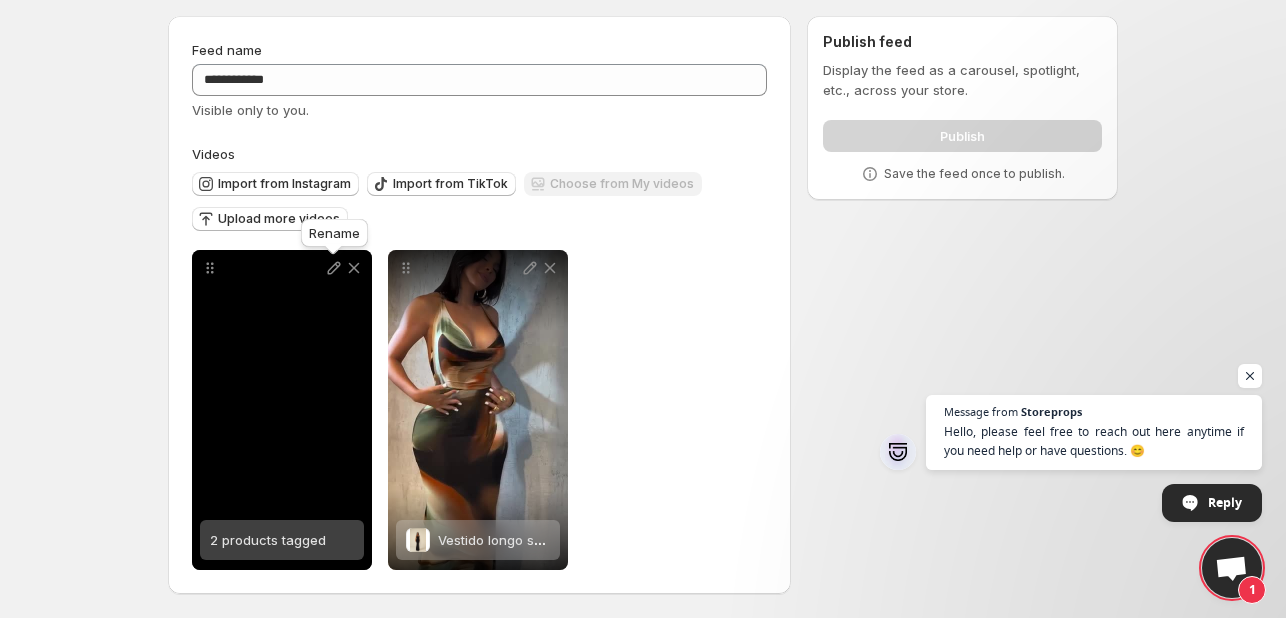 click 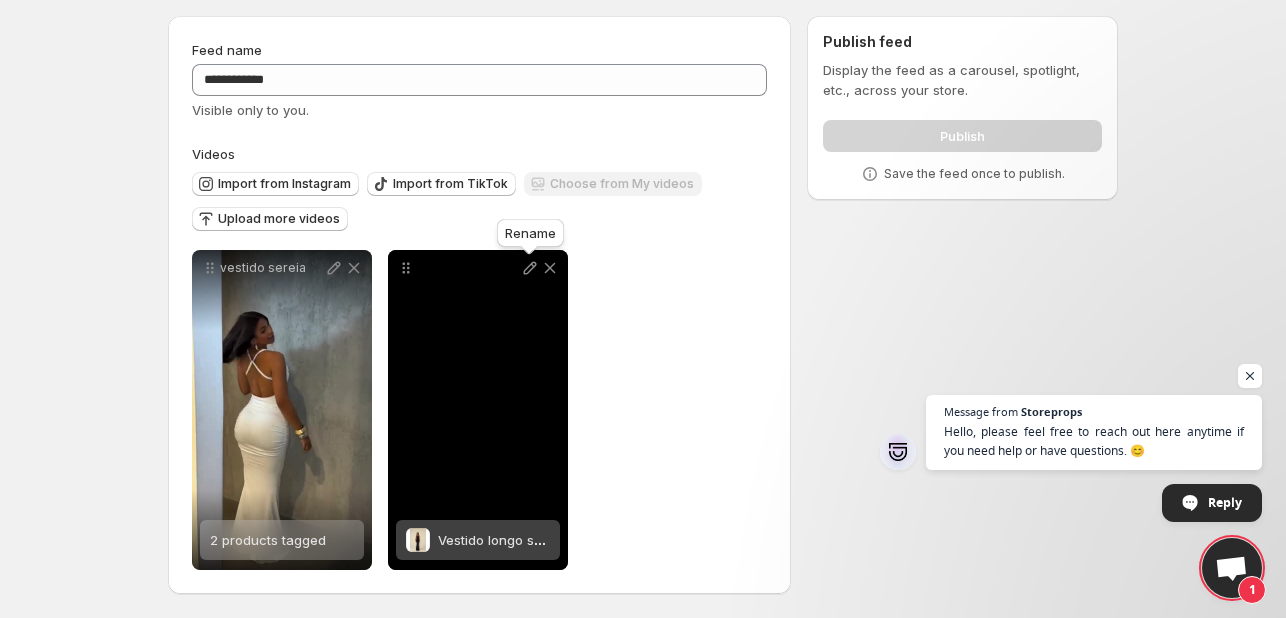 click 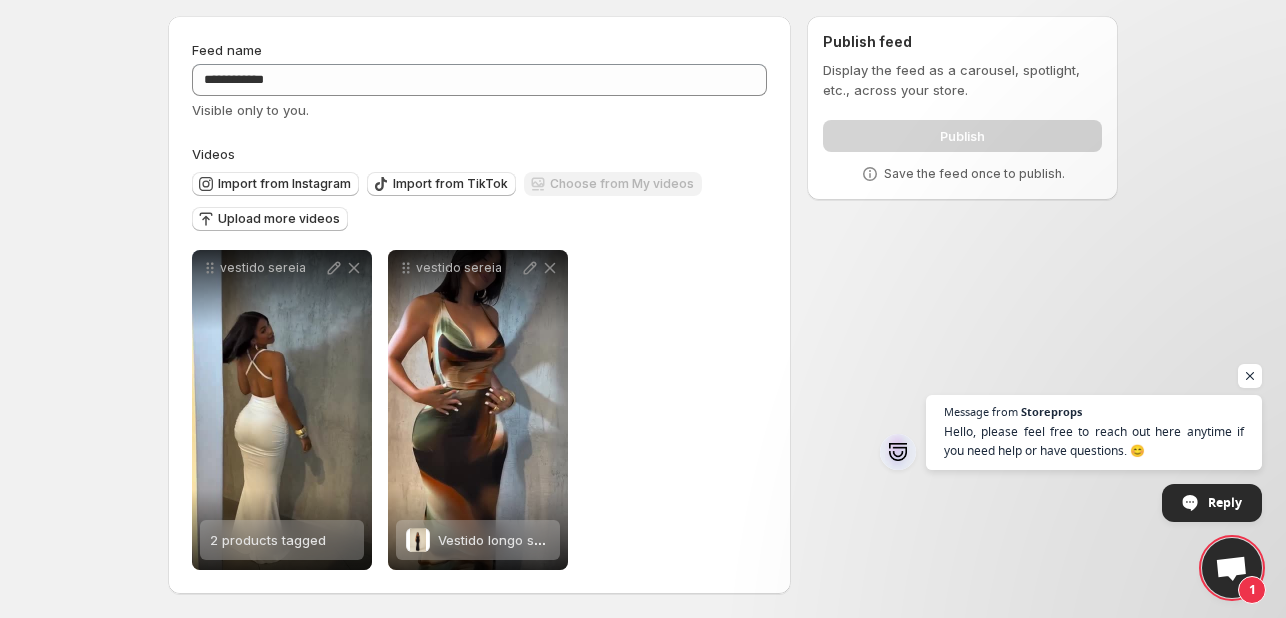click on "Publish" at bounding box center (962, 132) 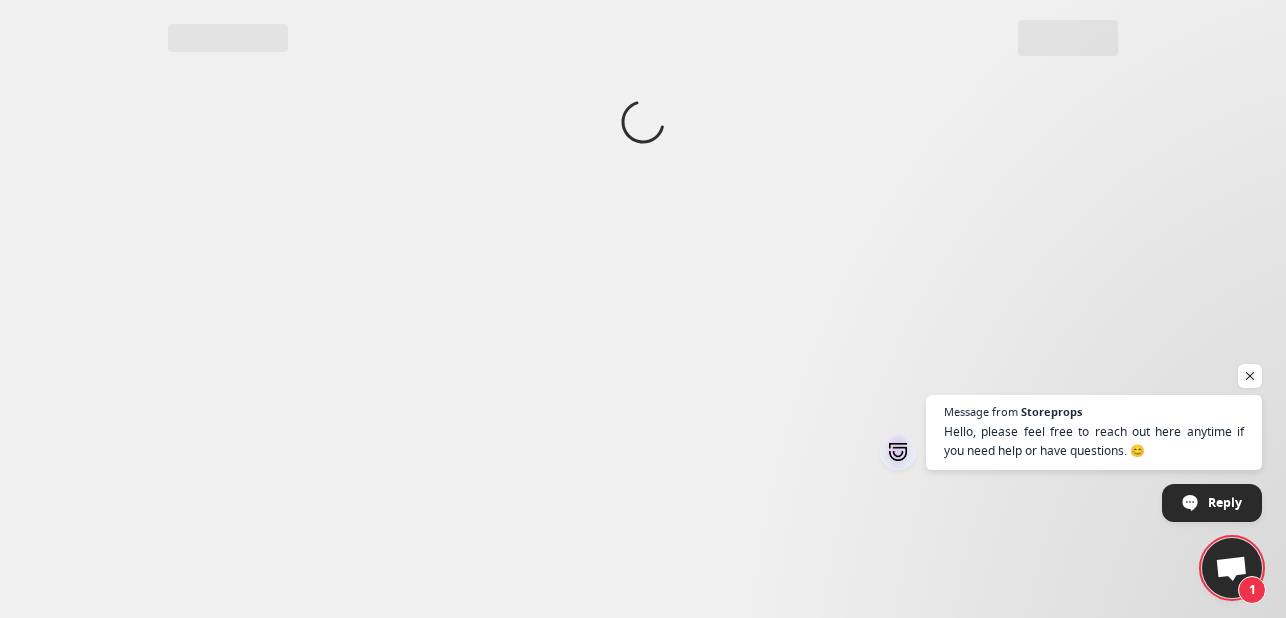 scroll, scrollTop: 0, scrollLeft: 0, axis: both 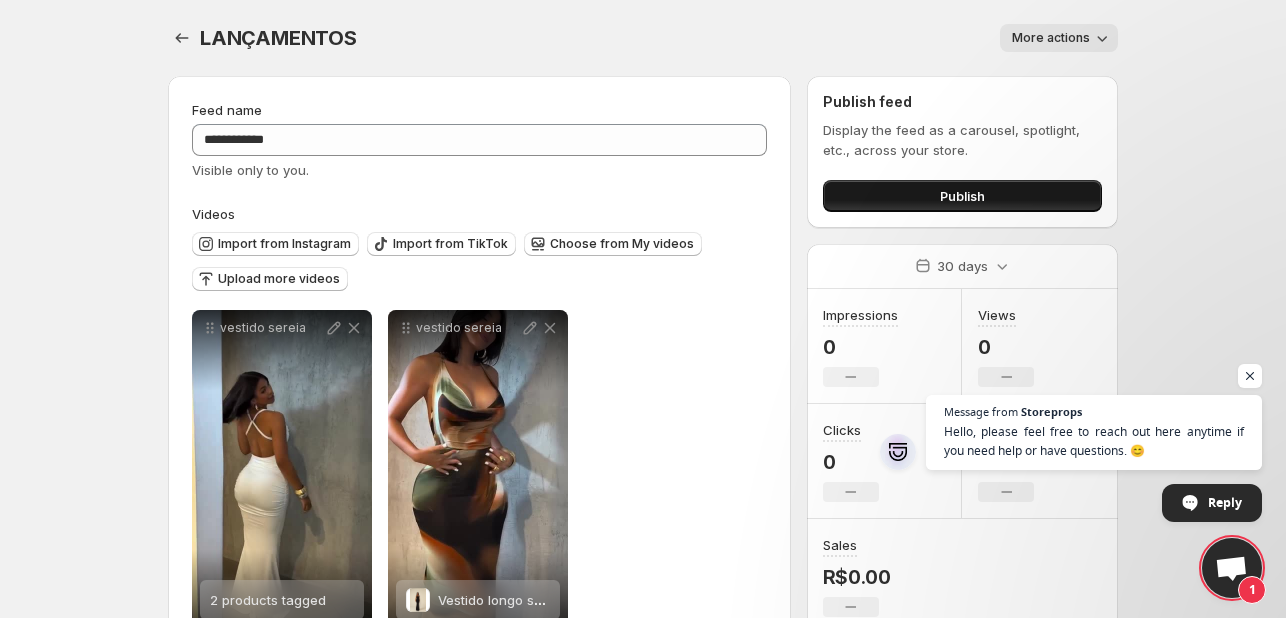 click on "Publish" at bounding box center (962, 196) 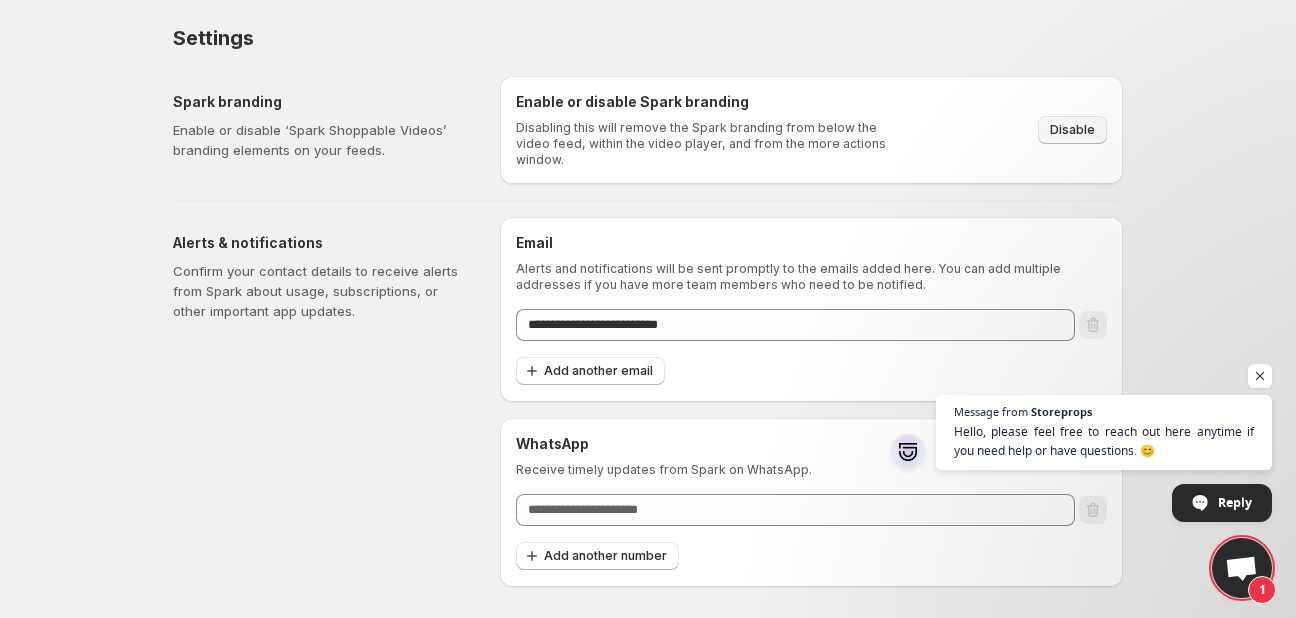 click on "Disable" at bounding box center (1072, 130) 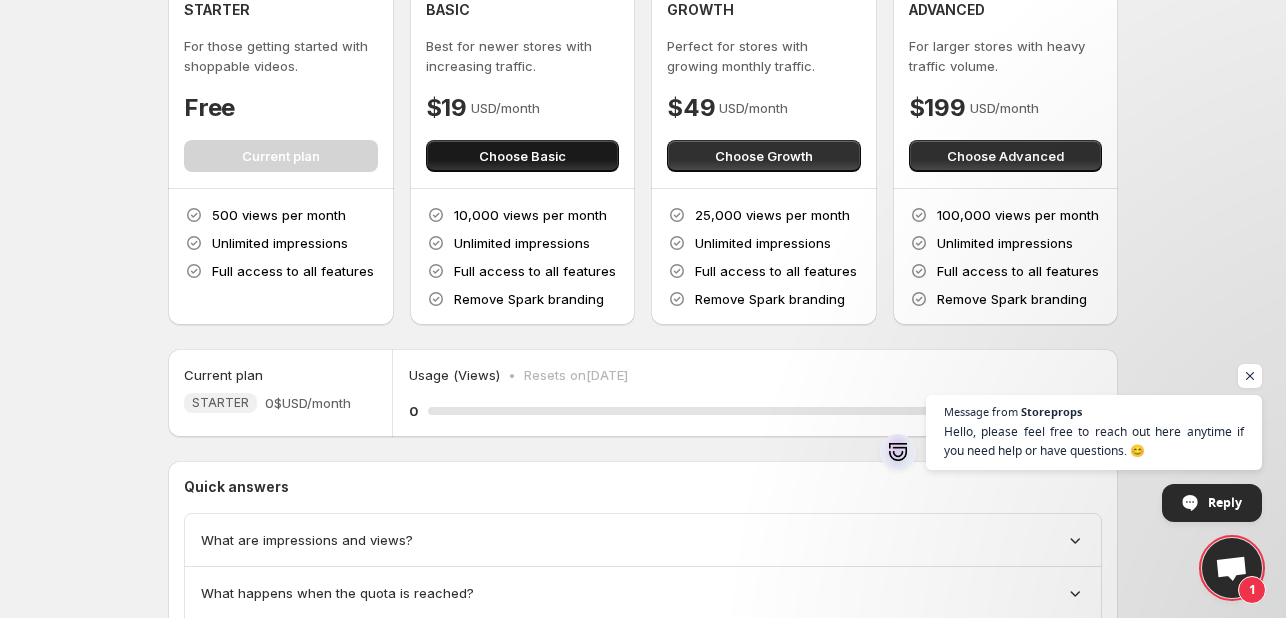 scroll, scrollTop: 224, scrollLeft: 0, axis: vertical 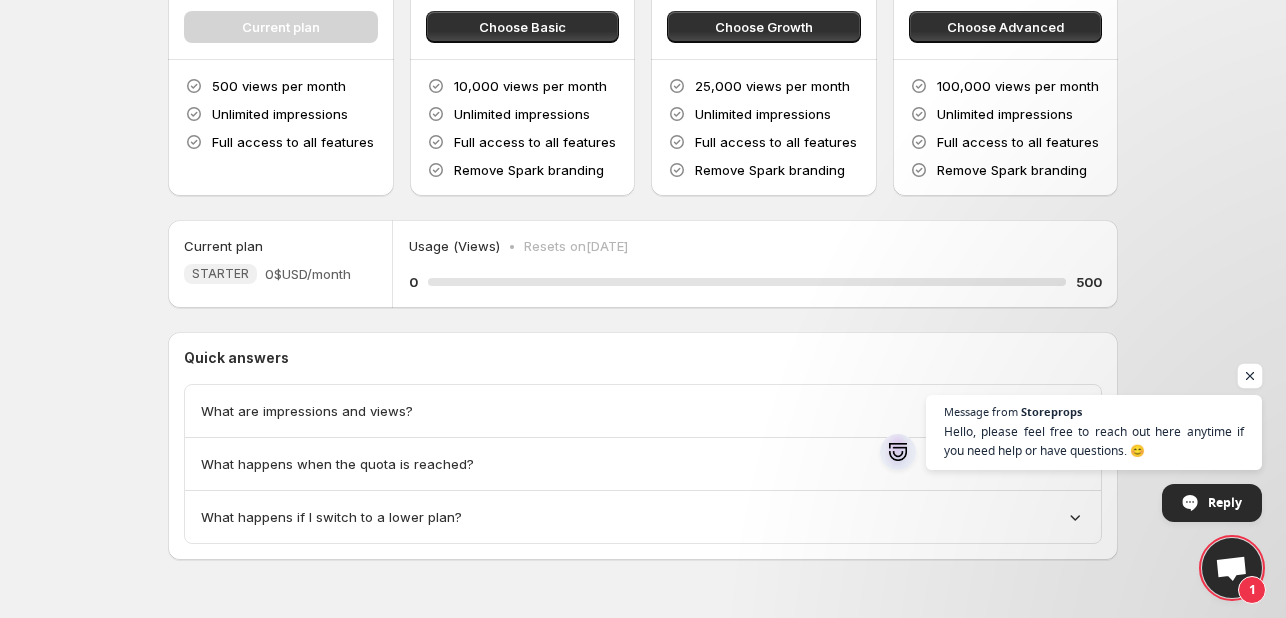click at bounding box center [1250, 376] 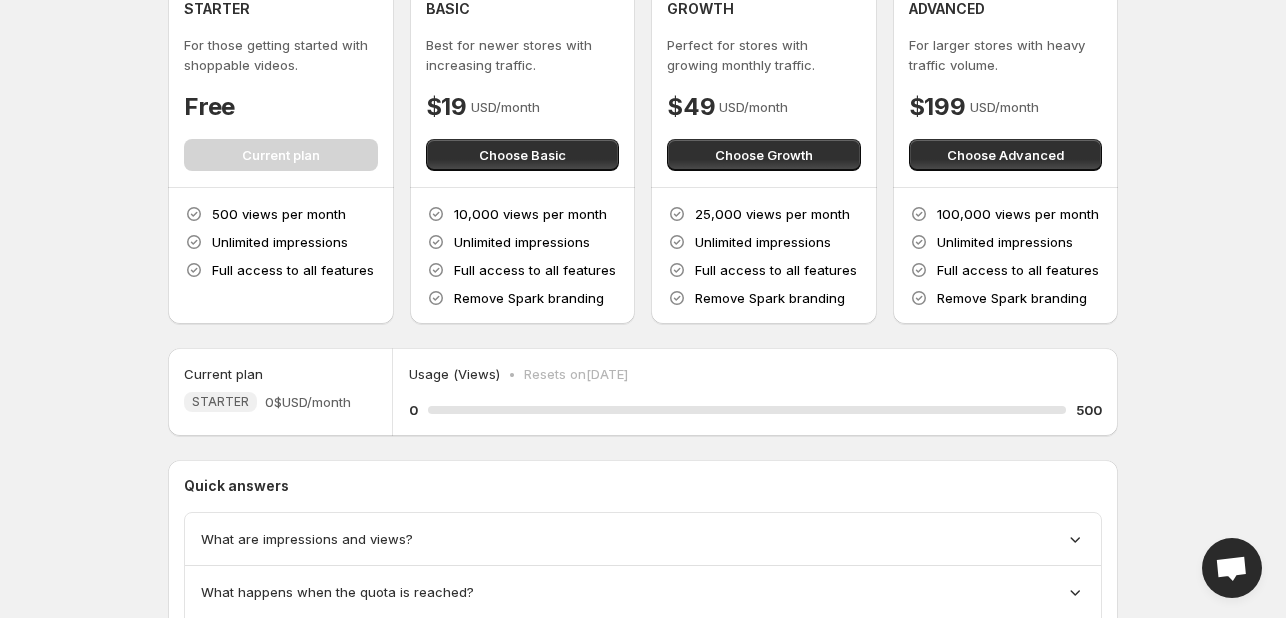 scroll, scrollTop: 0, scrollLeft: 0, axis: both 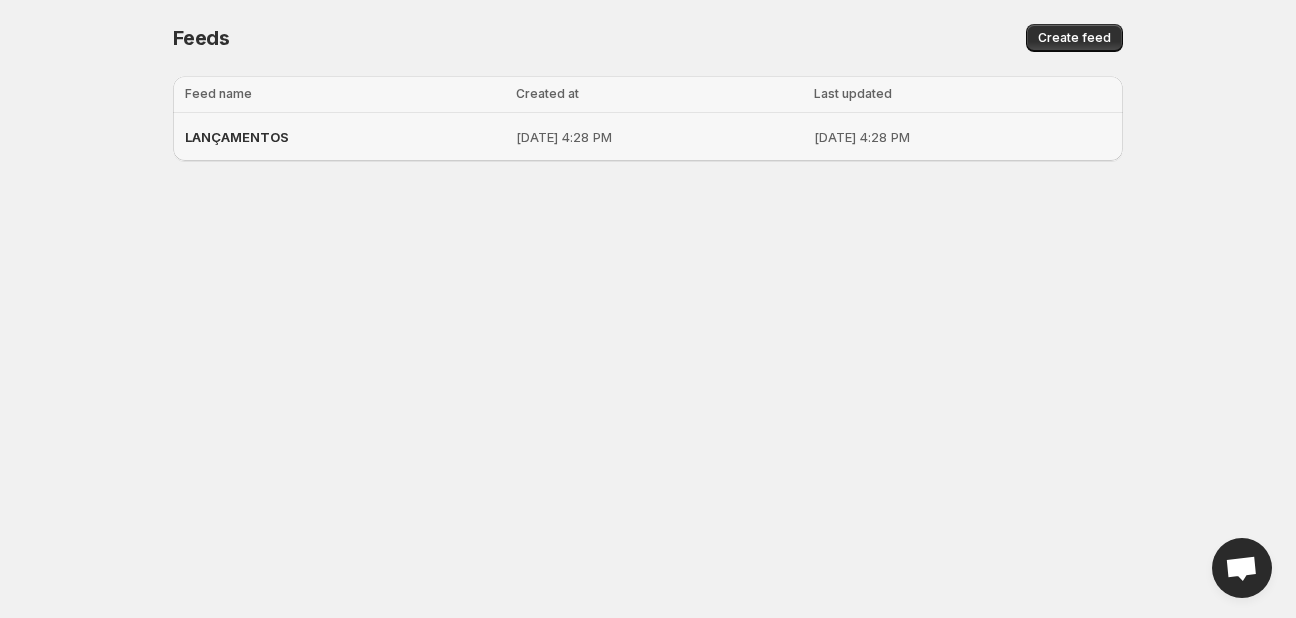 click on "LANÇAMENTOS" at bounding box center (344, 137) 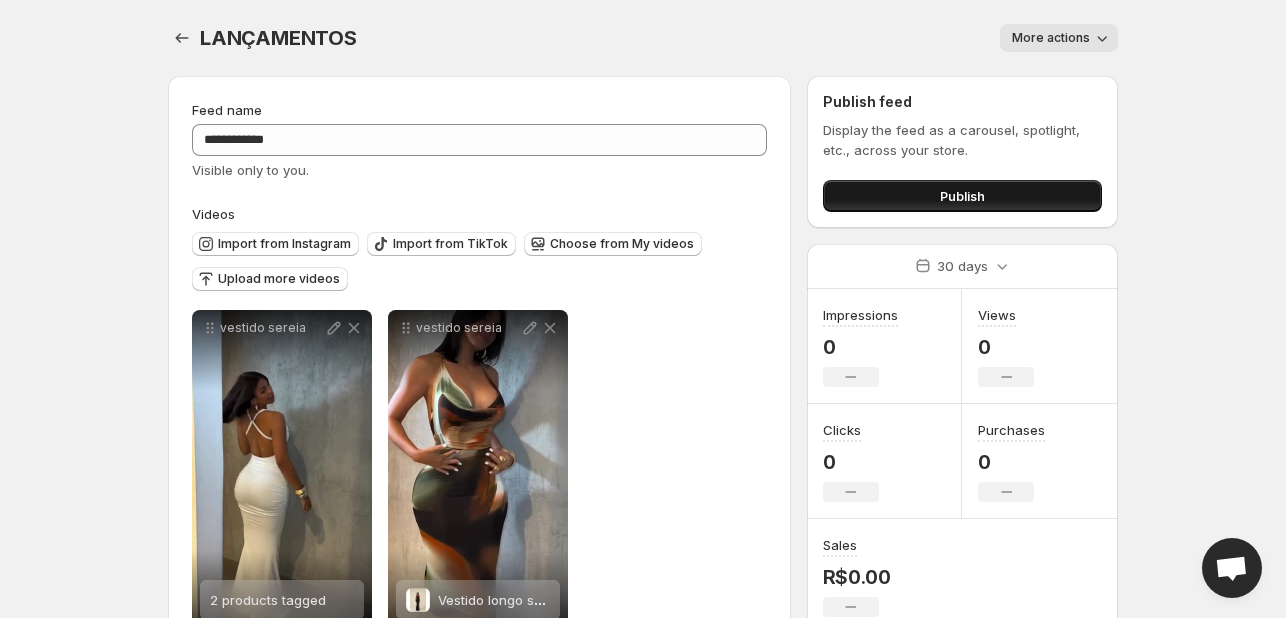click on "Publish" at bounding box center [962, 196] 